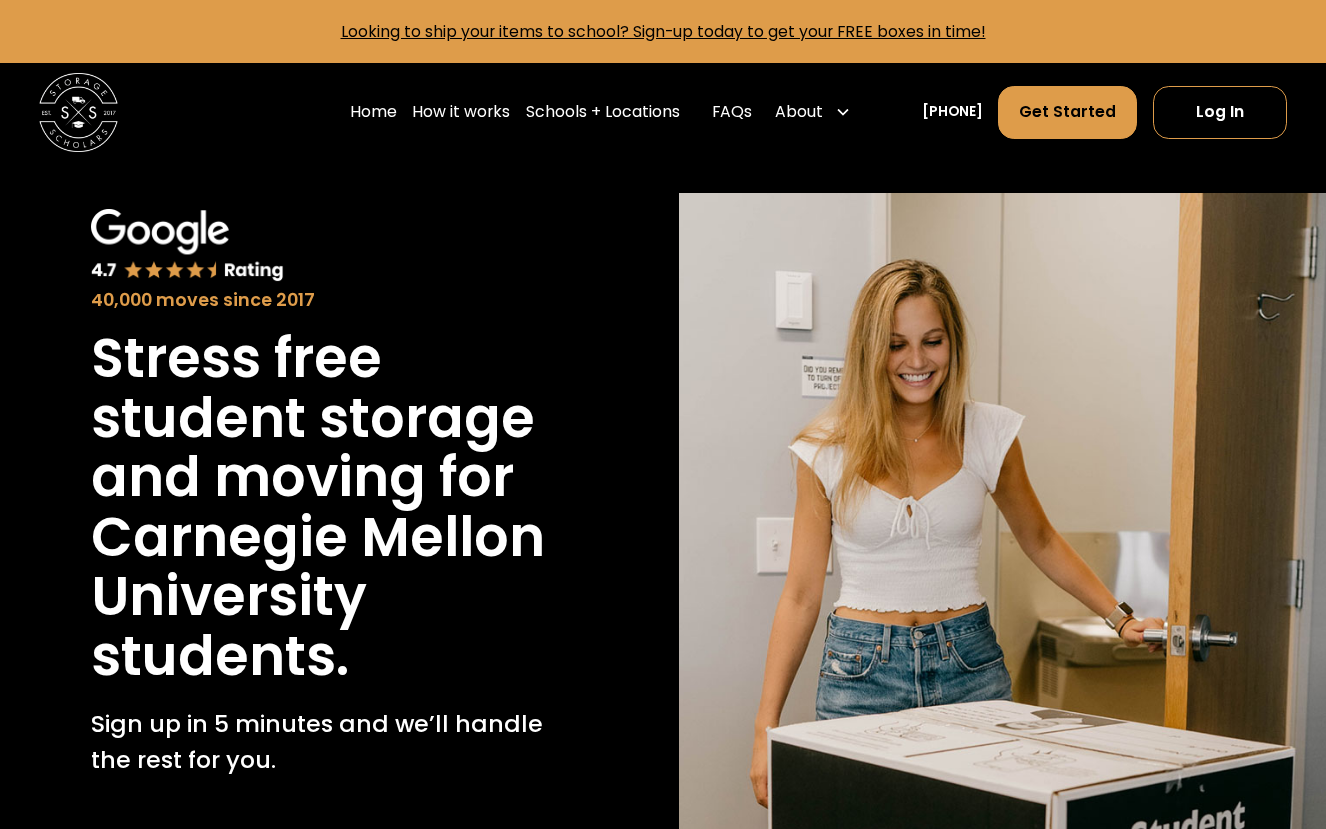scroll, scrollTop: 0, scrollLeft: 0, axis: both 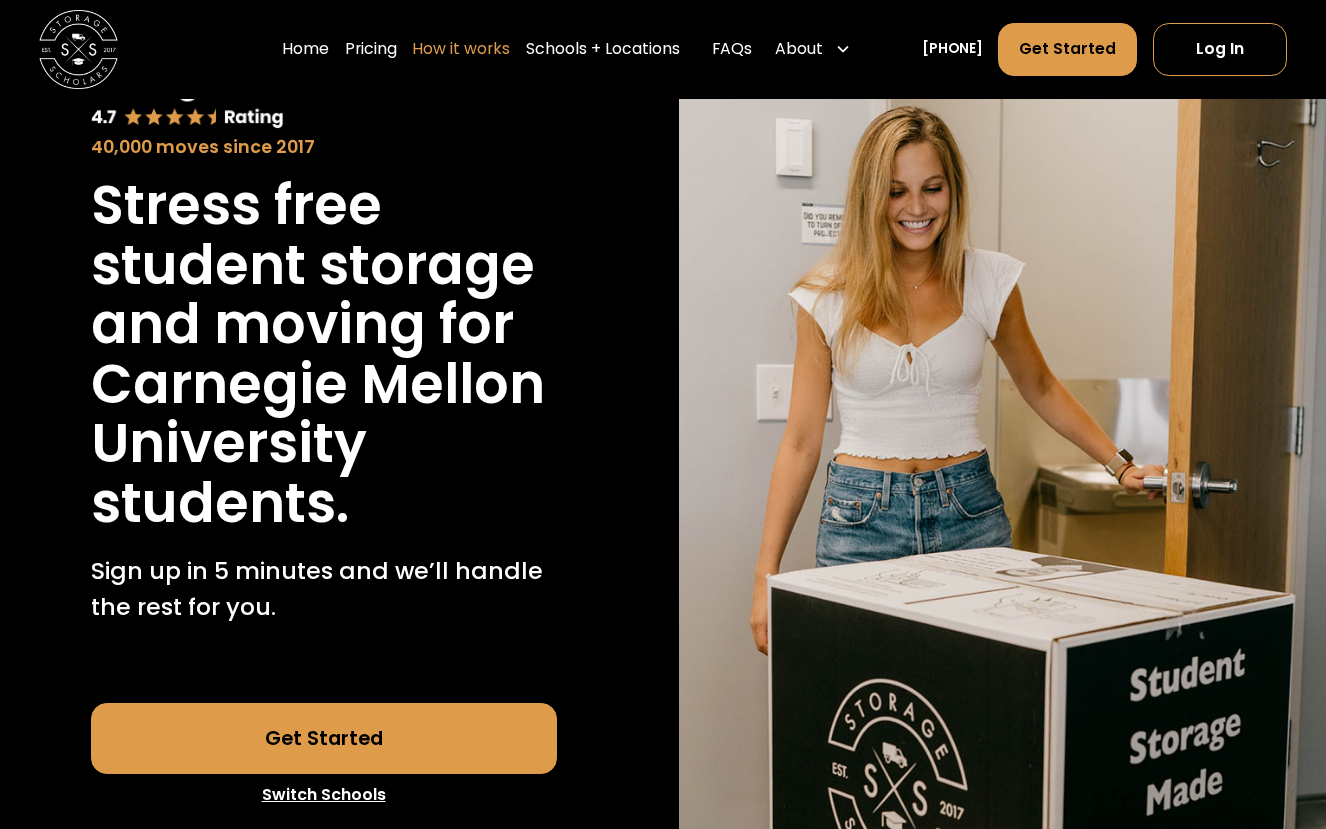 click on "How it works" at bounding box center (461, 49) 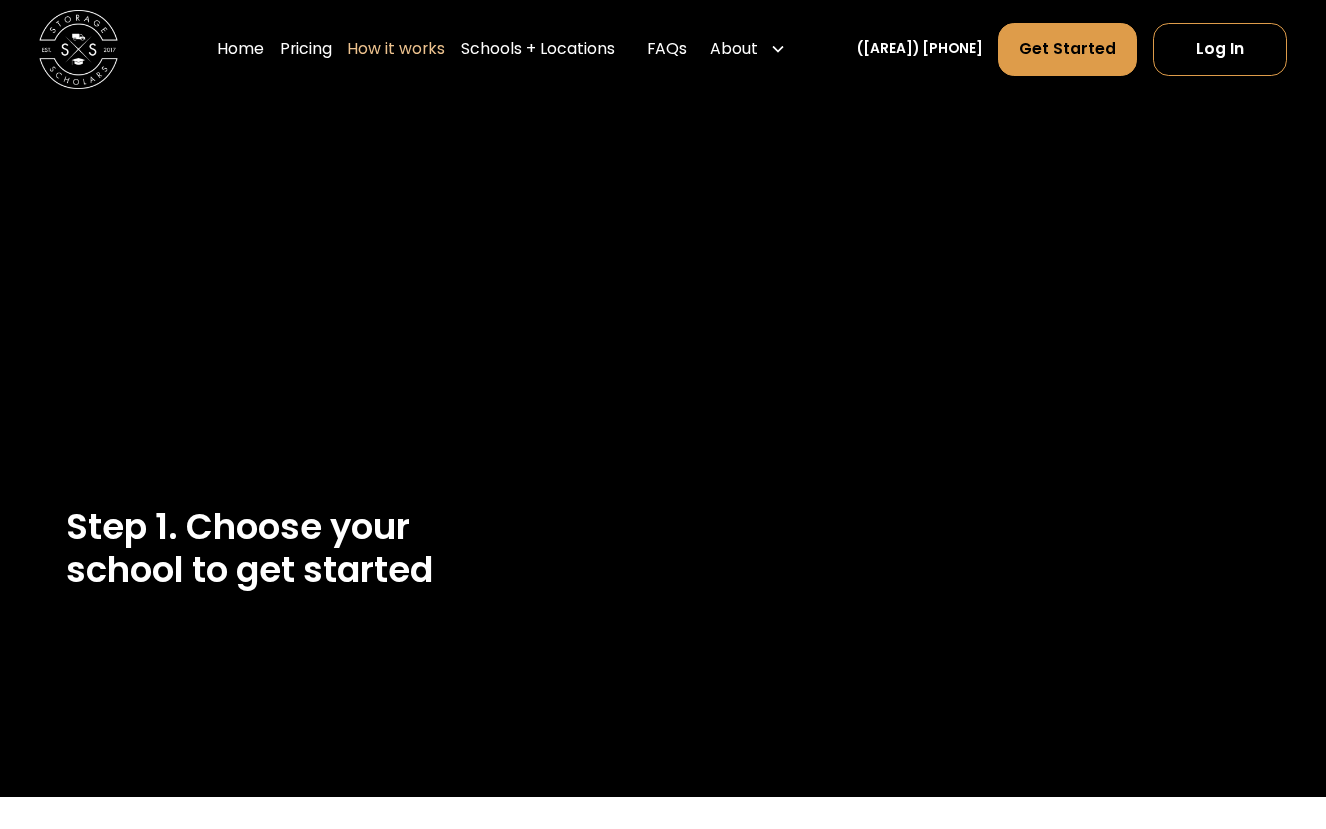 scroll, scrollTop: 0, scrollLeft: 0, axis: both 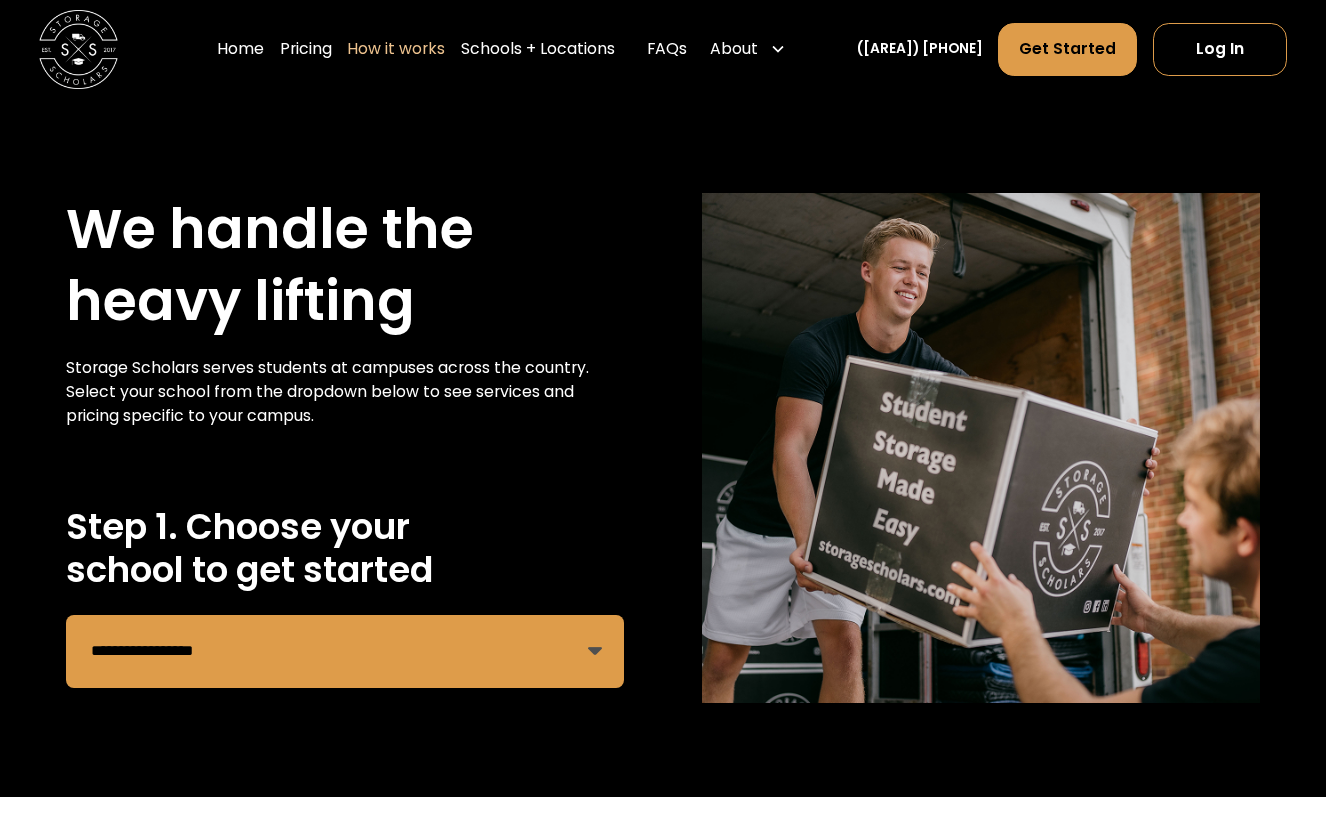 click on "**********" at bounding box center (344, 651) 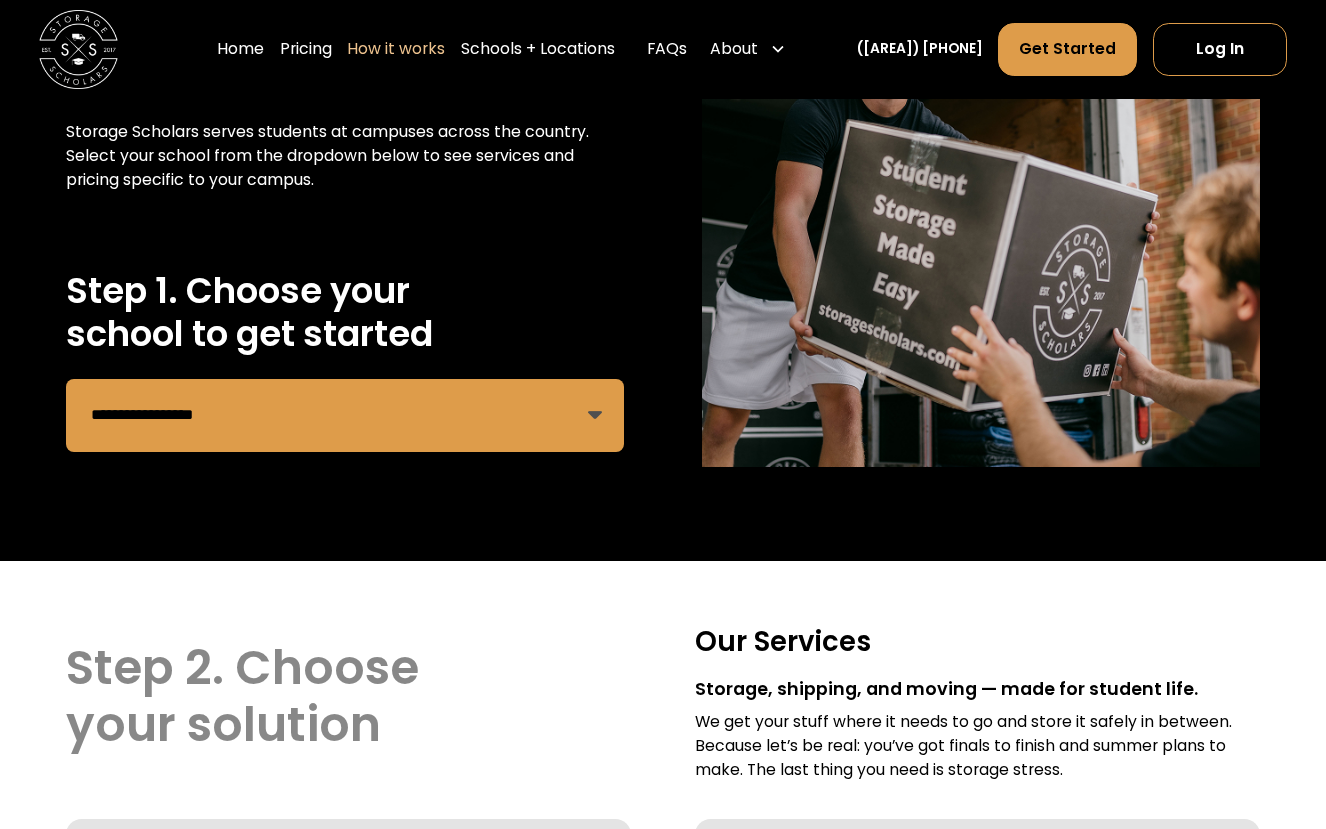 scroll, scrollTop: 229, scrollLeft: 0, axis: vertical 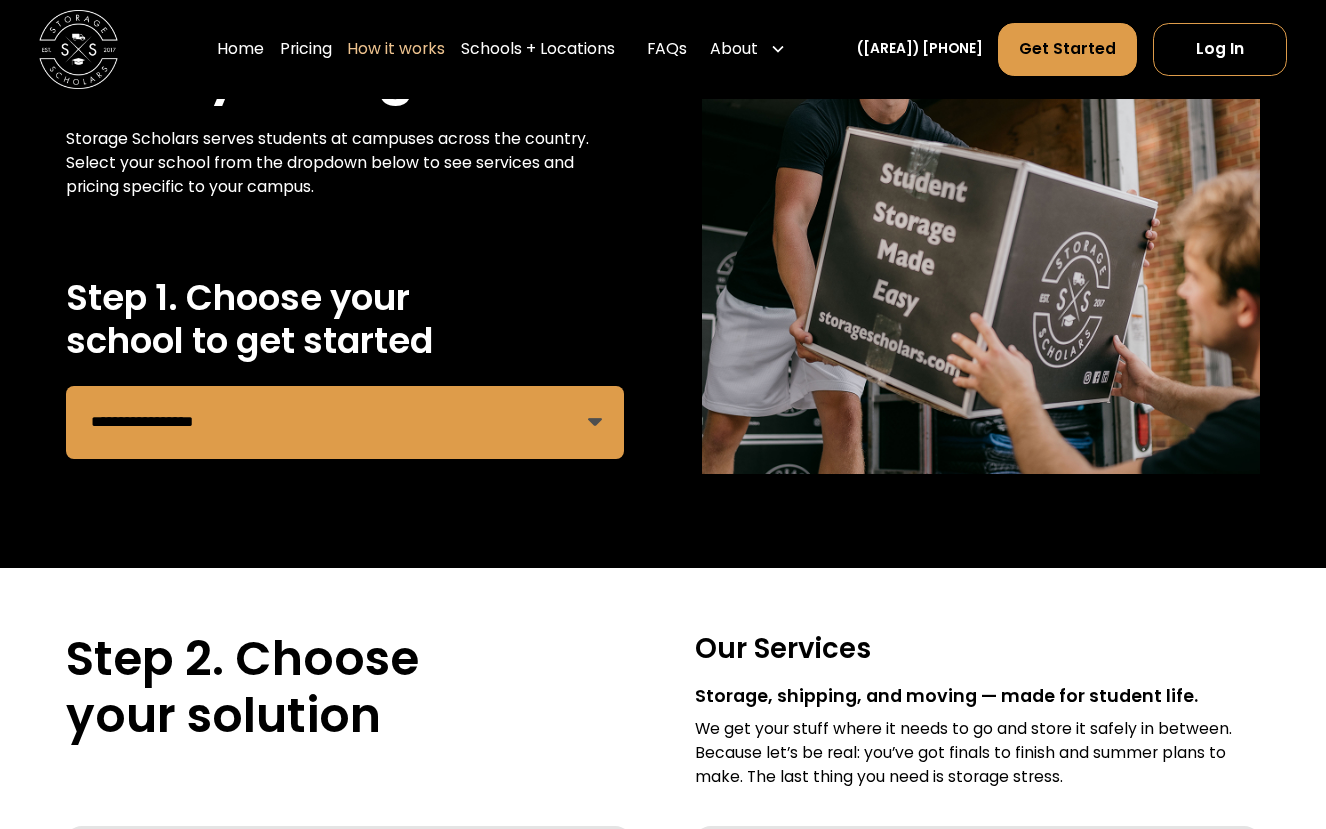 click on "**********" at bounding box center [344, 422] 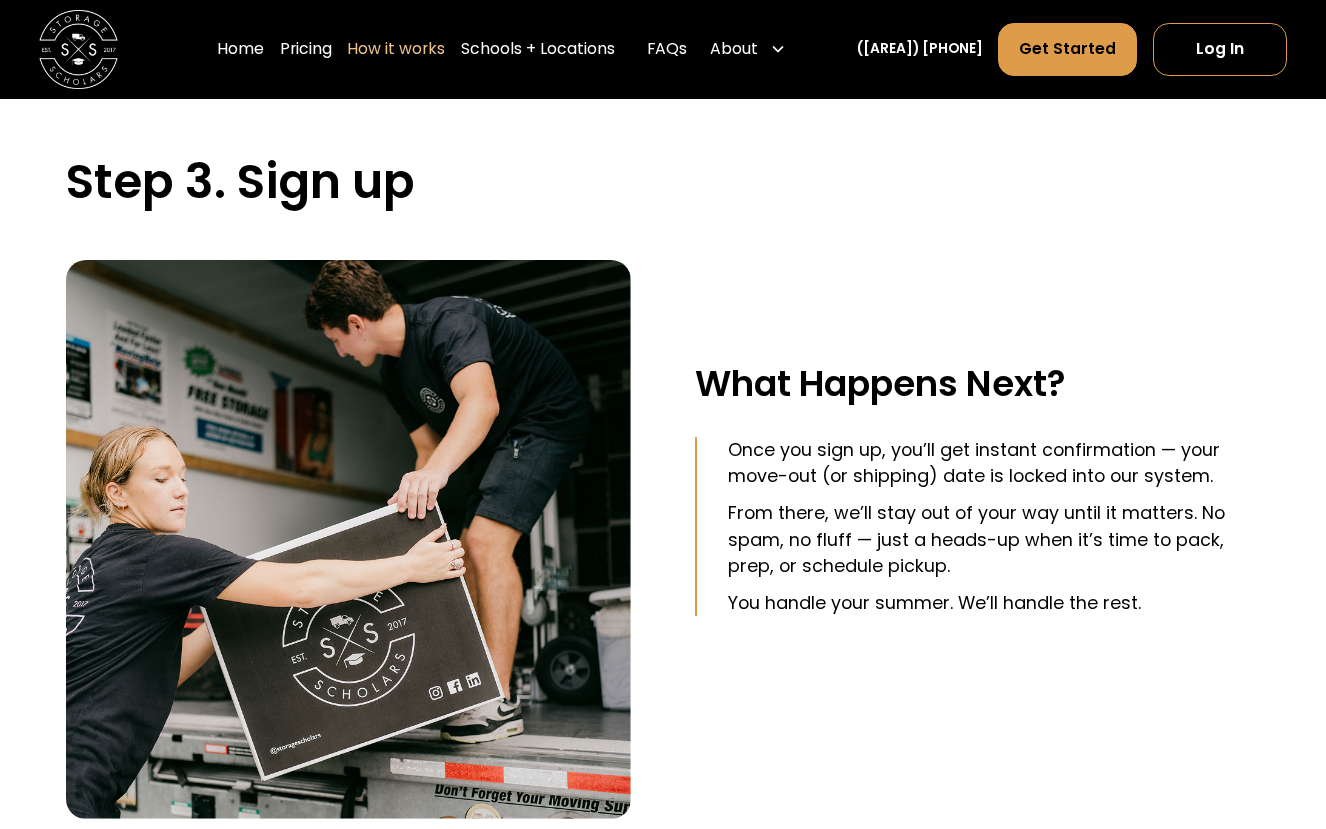scroll, scrollTop: 2513, scrollLeft: 0, axis: vertical 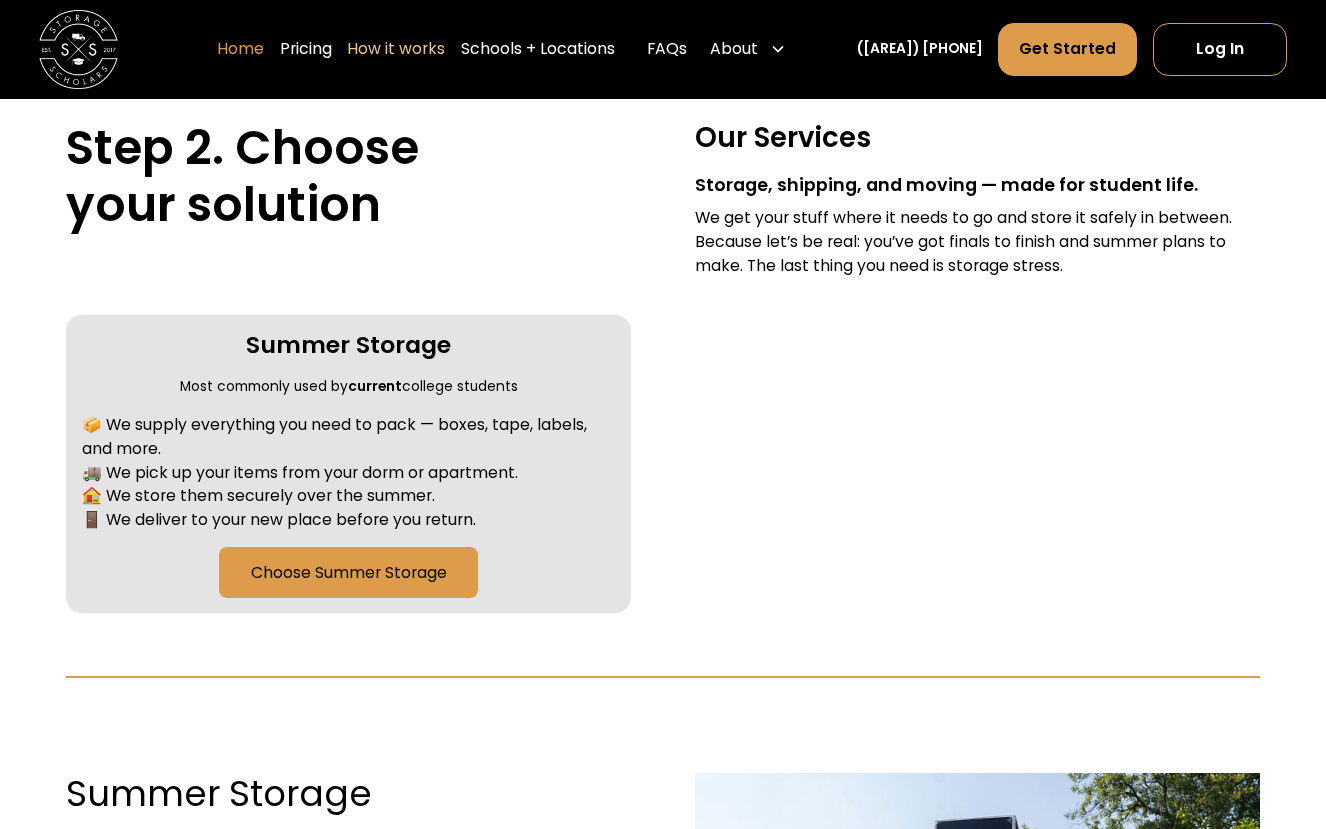click on "Home" at bounding box center (240, 49) 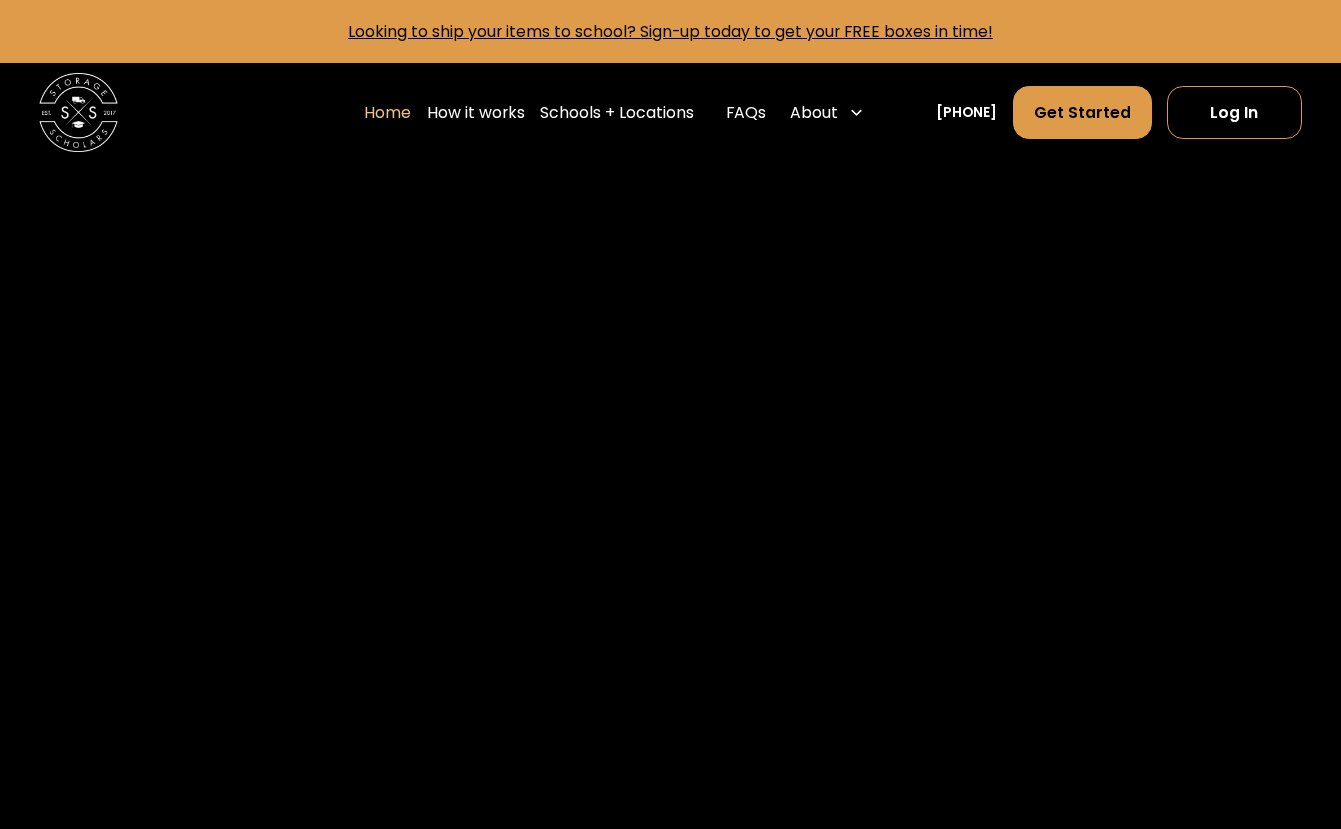 scroll, scrollTop: 0, scrollLeft: 0, axis: both 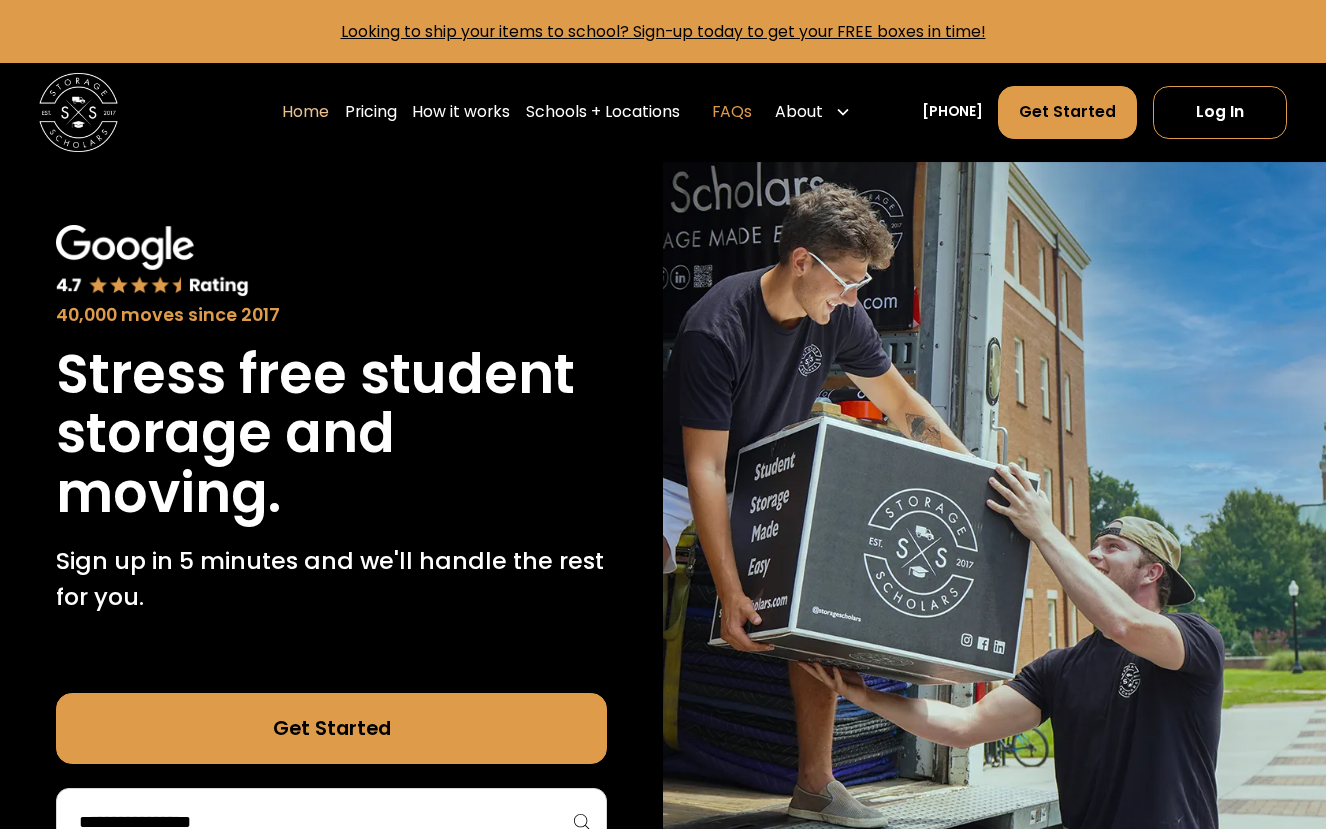 click on "FAQs" at bounding box center (732, 112) 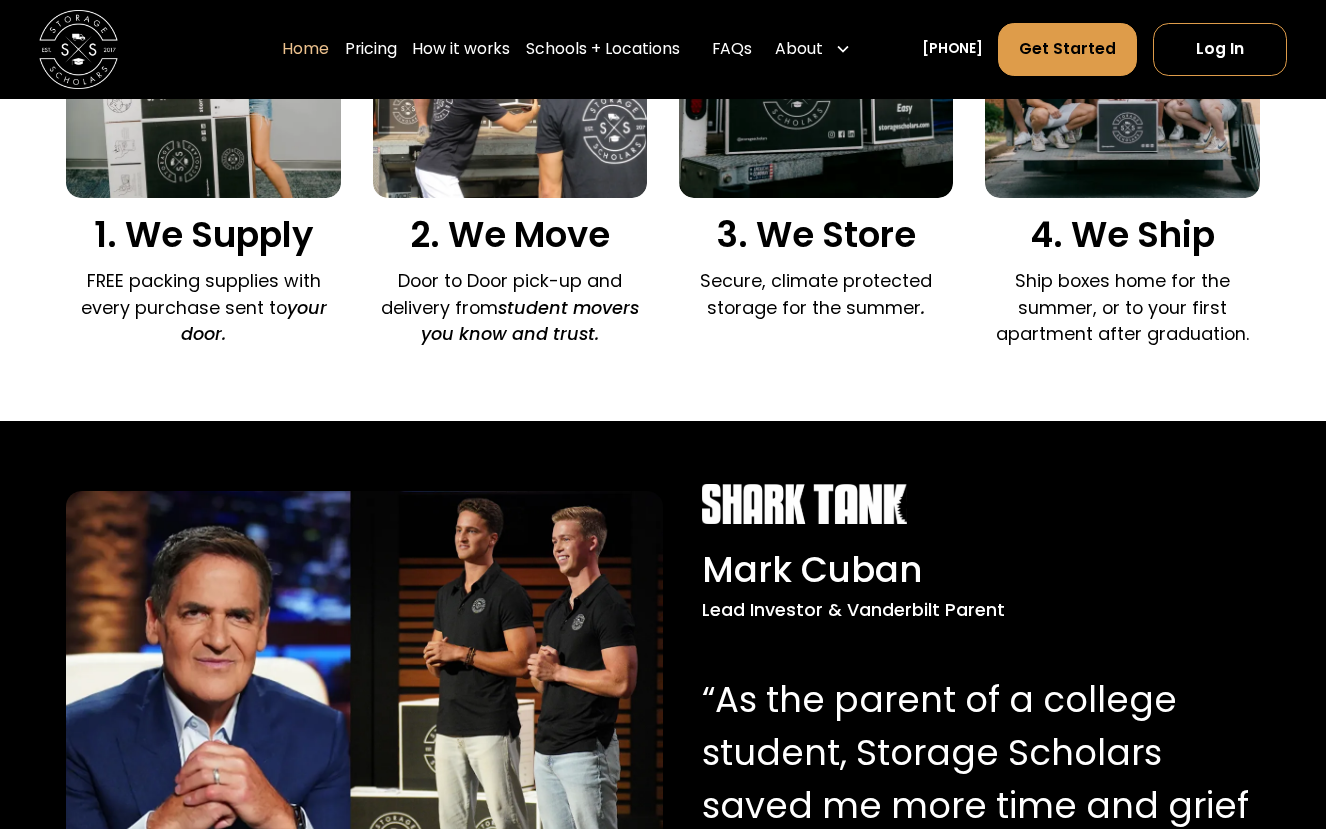 scroll, scrollTop: 0, scrollLeft: 0, axis: both 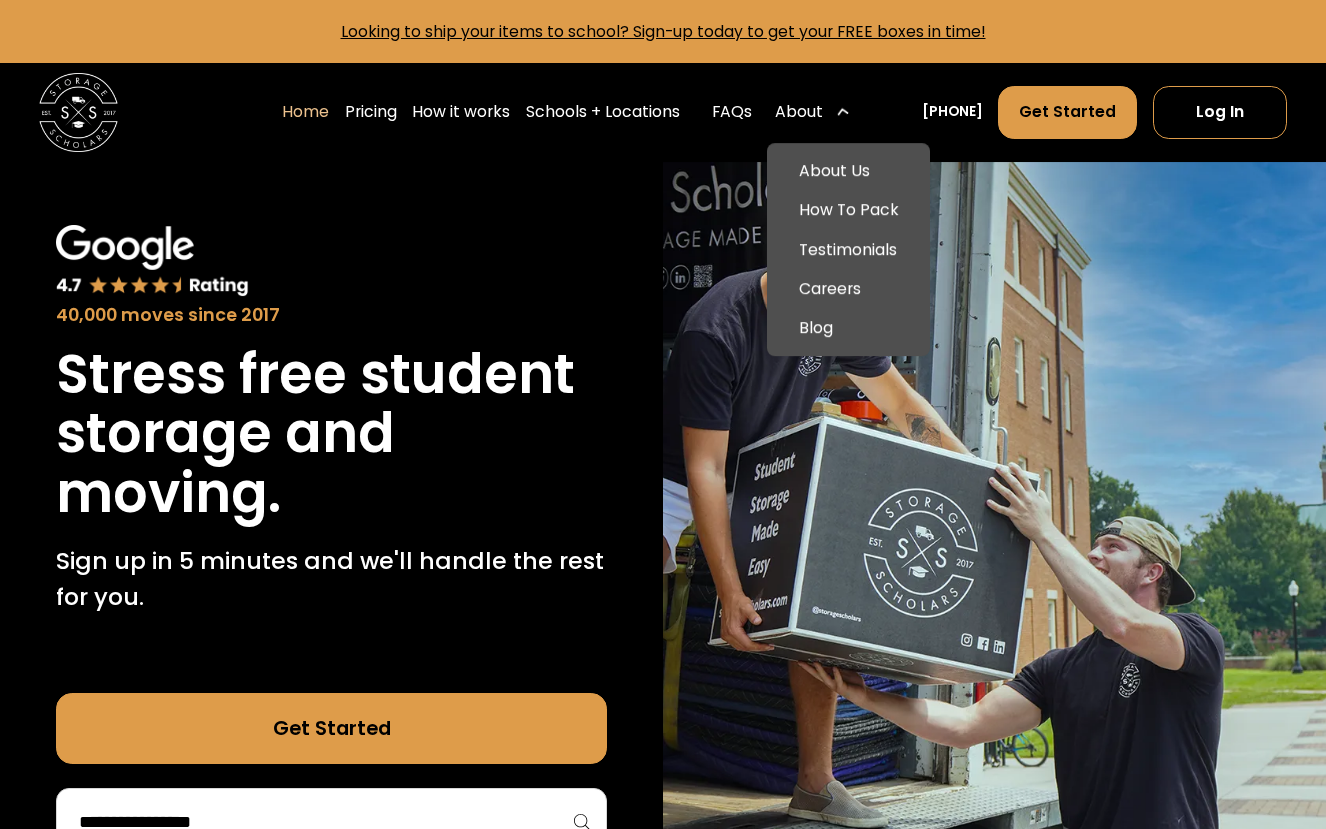 click 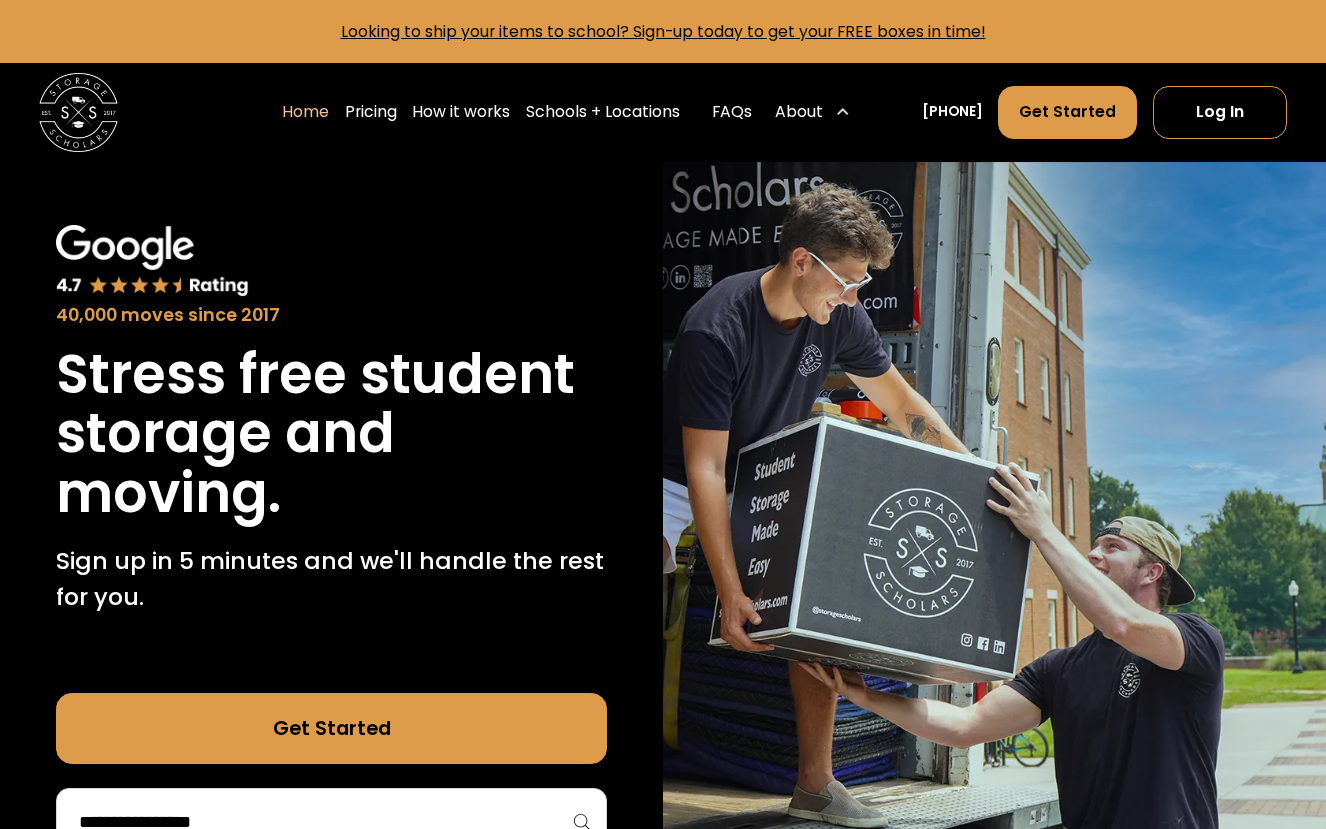 click 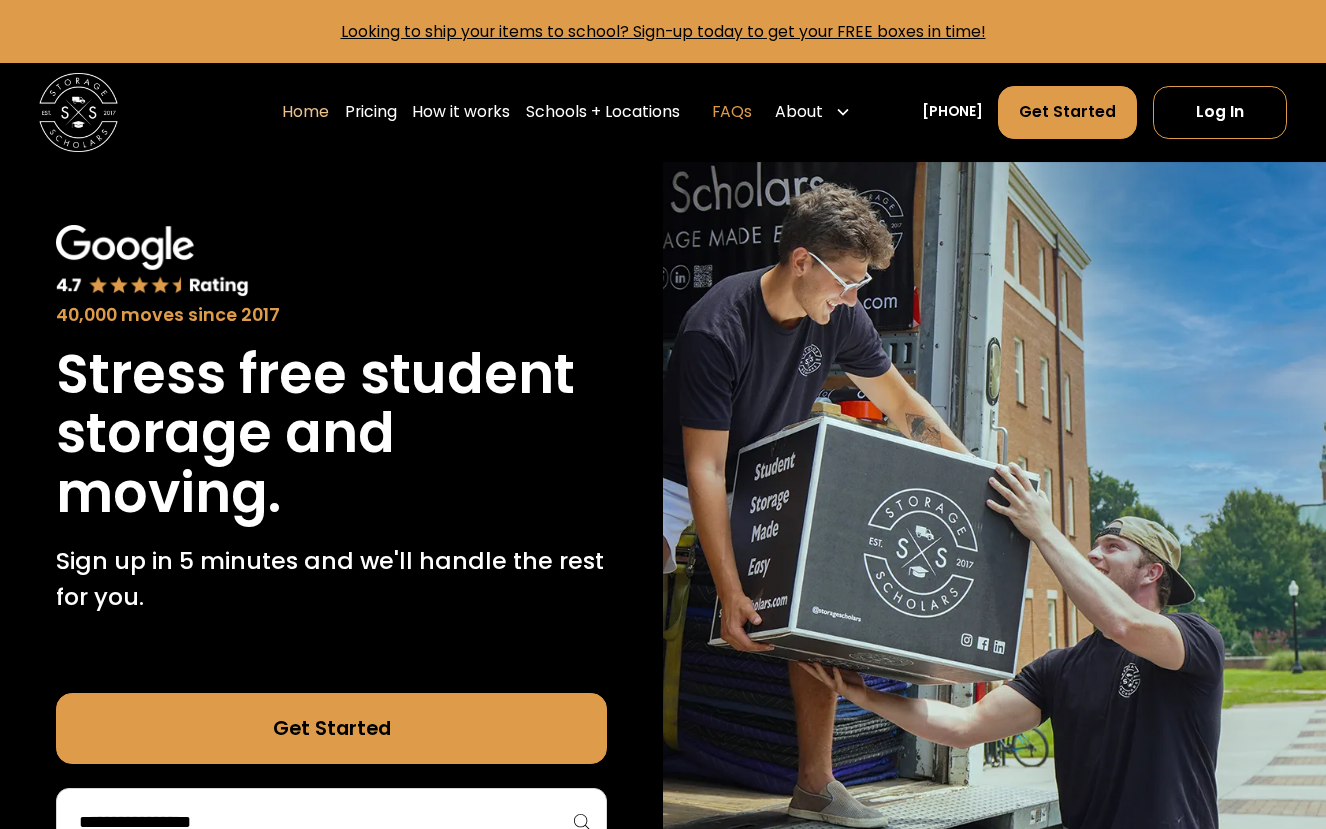 click on "FAQs" at bounding box center [732, 112] 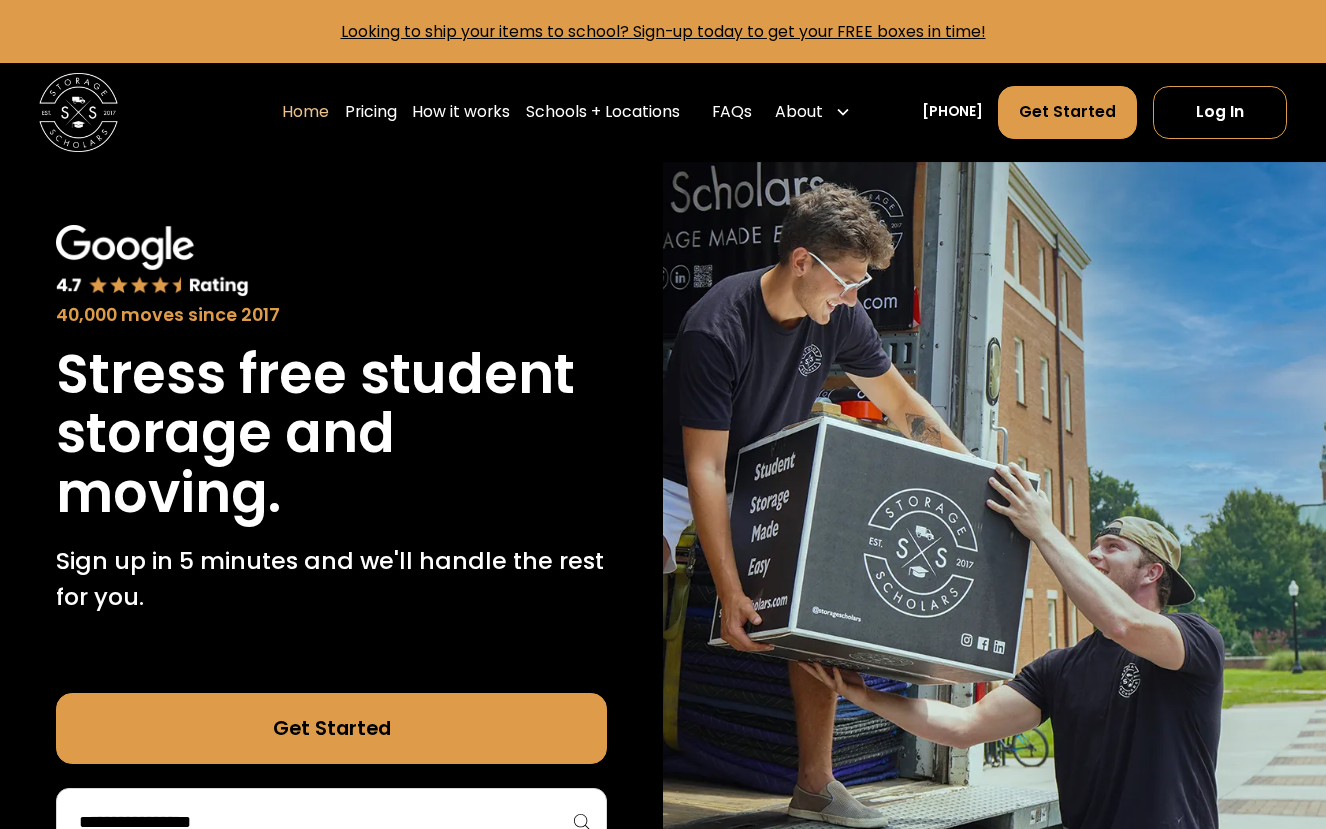 scroll, scrollTop: 0, scrollLeft: 0, axis: both 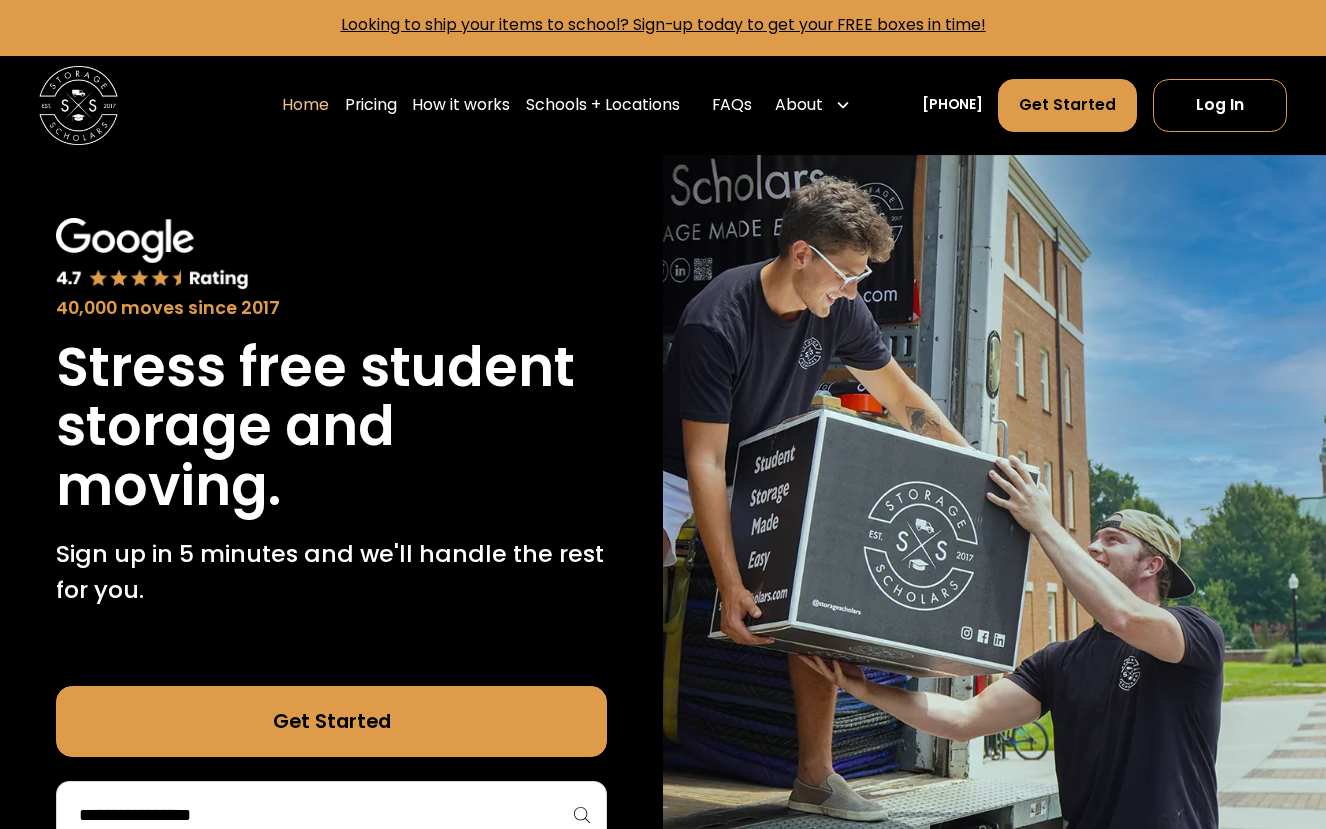 click on "Stress free student storage and moving." at bounding box center [332, 427] 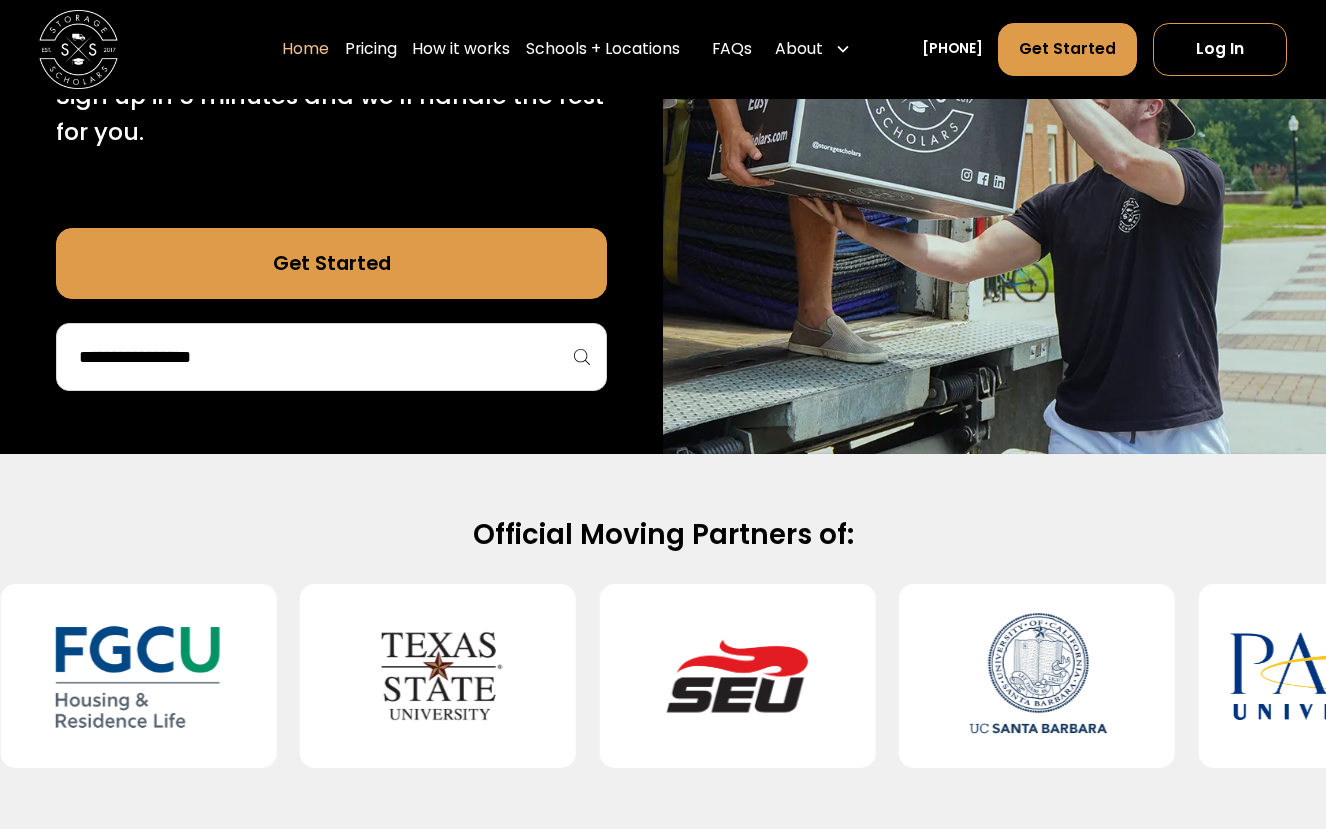 scroll, scrollTop: 0, scrollLeft: 0, axis: both 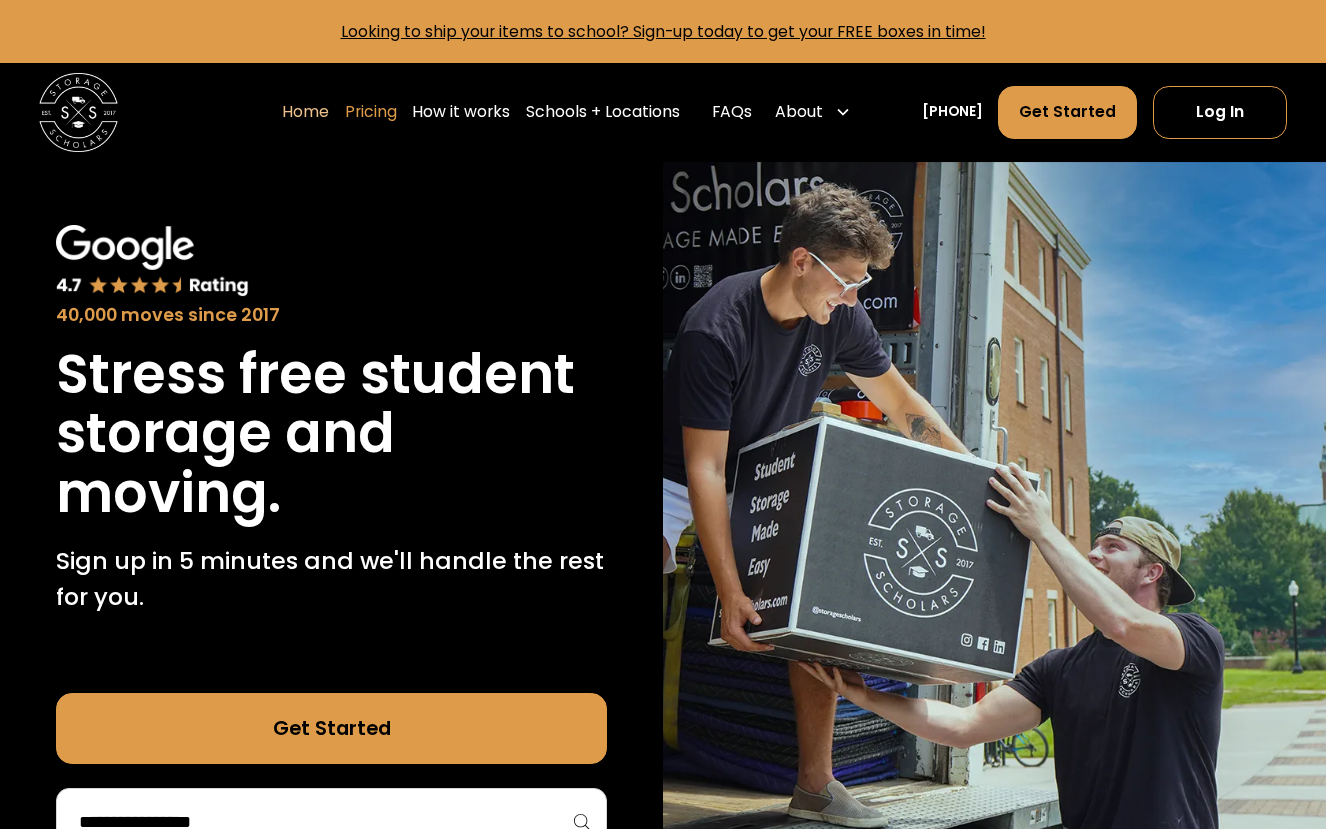 click on "Pricing" at bounding box center [371, 112] 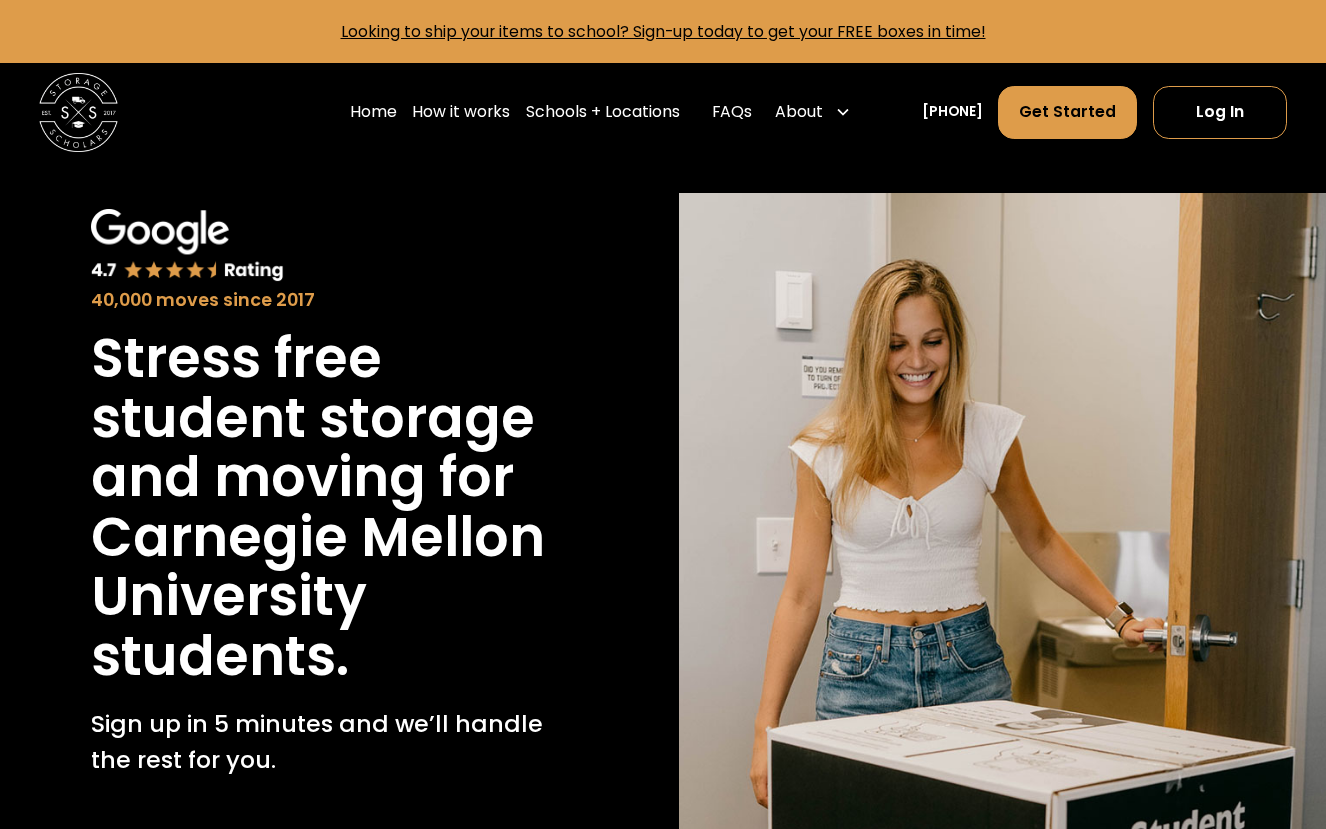 scroll, scrollTop: 0, scrollLeft: 0, axis: both 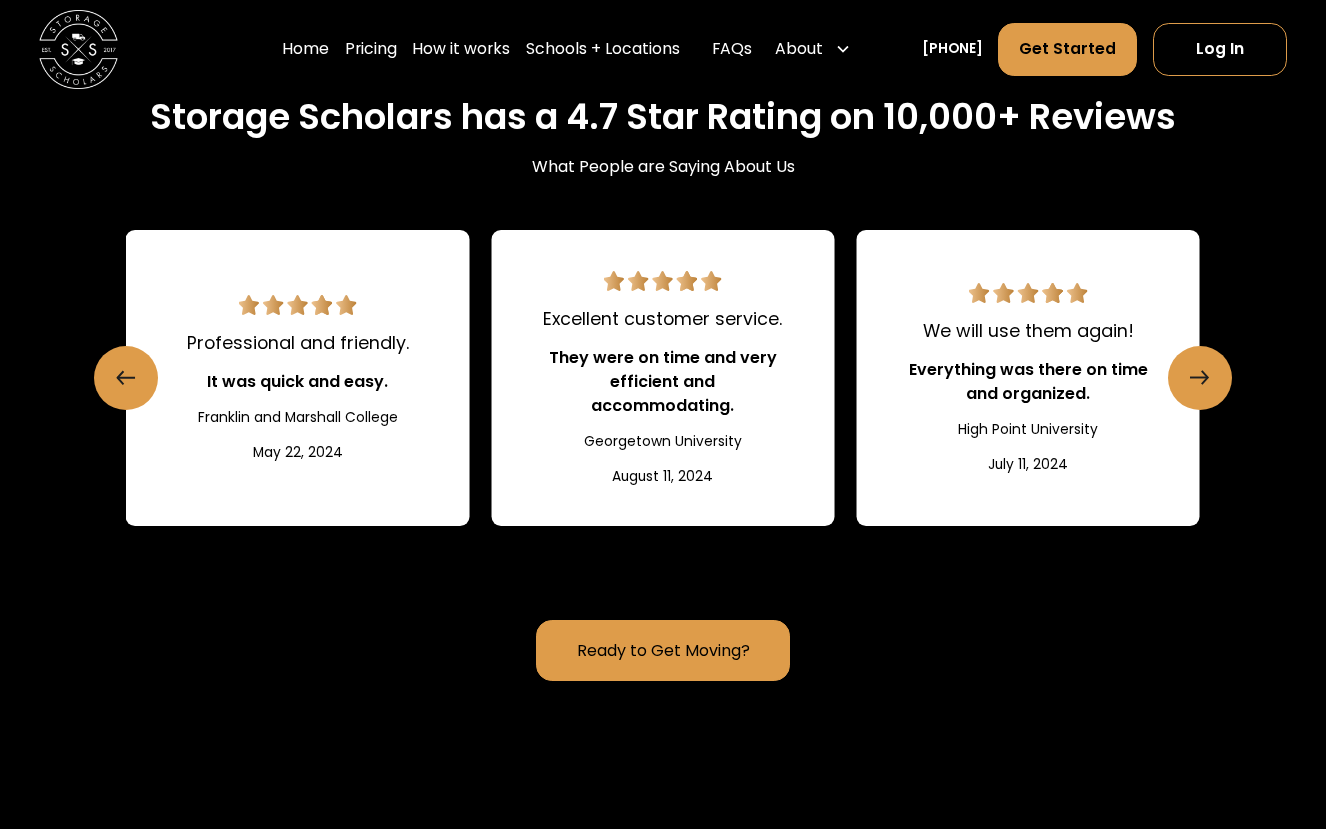 click on "How Storage Scholars Works at Carnegie Mellon University Ship to School Summer Storage Step 1 Ship Boxes from Home Send us your own boxes or we can ship you a kit of empty boxes to make packing easier. FedEx can even pick-up from your house! Step 2 Buy Online and Ship Shop online and put the Storage Scholars facility as your shipping address. Step 3 We Receive & Store We receive and store your boxes over the summer. Step 4 Delivery in Room Our team will deliver everything to your room on or before your move-in date. Storage Scholars has a 4.7 Star Rating on 10,000+ Reviews What People are Saying About Us Easy and efficient!! Made summer packing and storage a breeze. Wake Forest University June 26, 2019 EXCELLENT! From service to organization to communication everything was terrific. Thanks!! Elon University June 25, 2019 Everything went very smoothly! Wake Forest University December 29, 2022 Professional and friendly. It was quick and easy. Franklin and Marshall College May 22, 2024 Georgetown University" at bounding box center (663, 776) 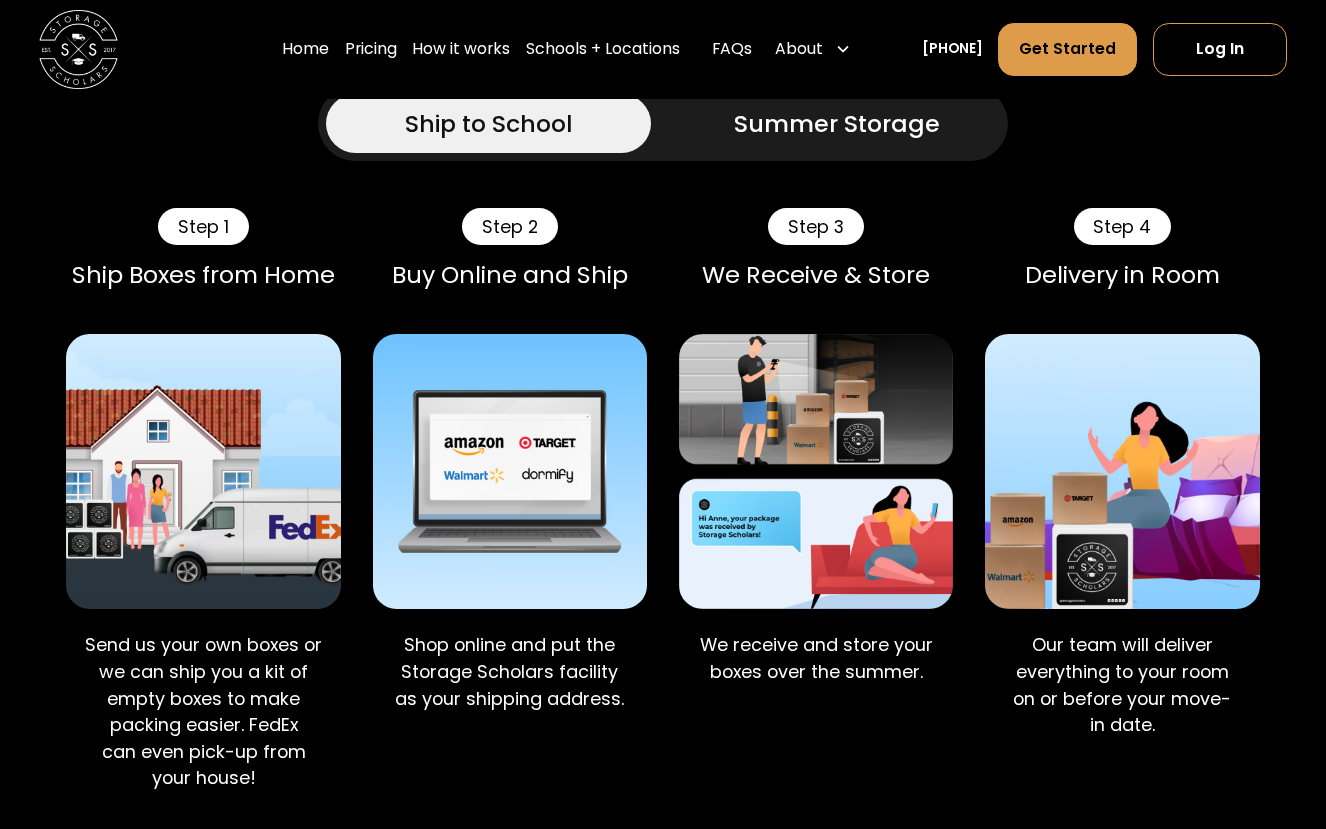 scroll, scrollTop: 1184, scrollLeft: 0, axis: vertical 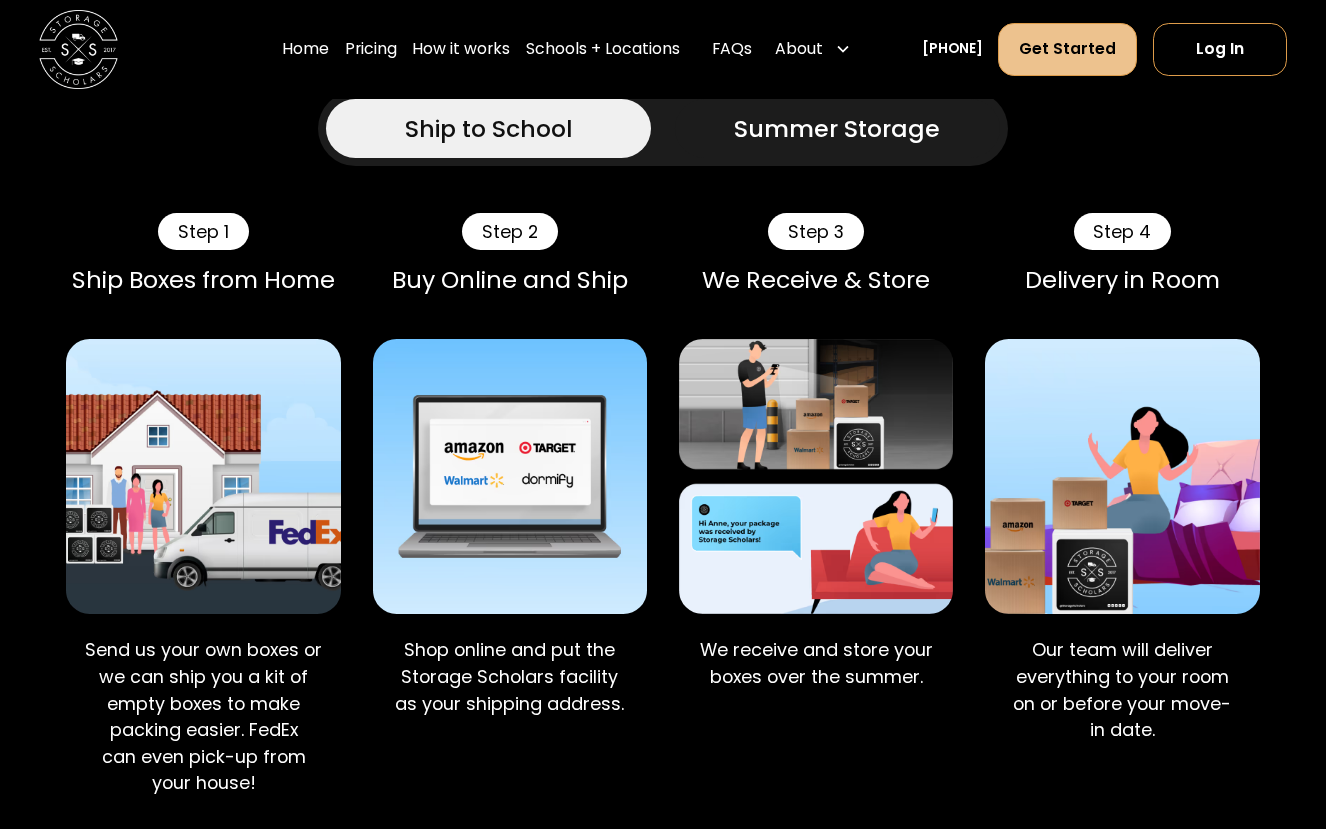 click on "Get Started" at bounding box center (1067, 49) 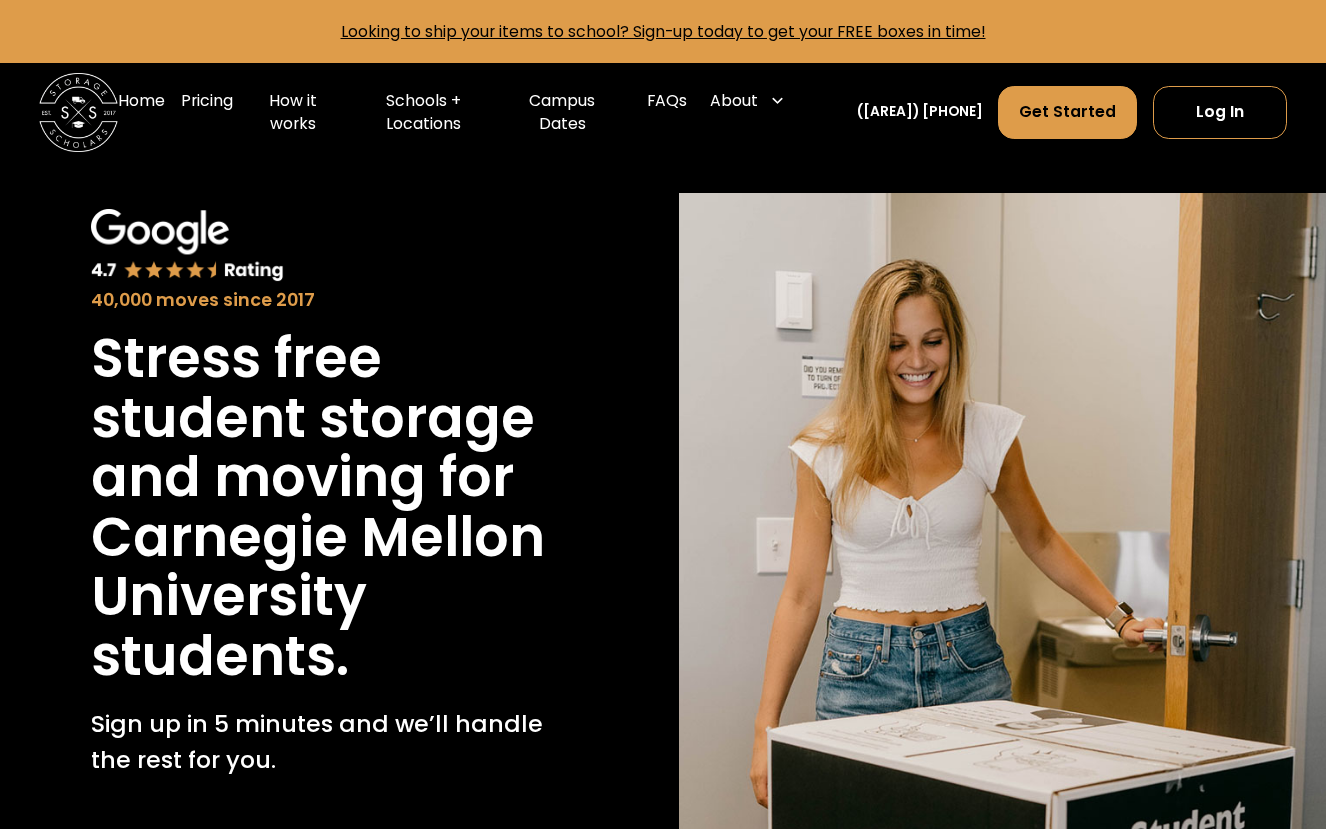scroll, scrollTop: 0, scrollLeft: 0, axis: both 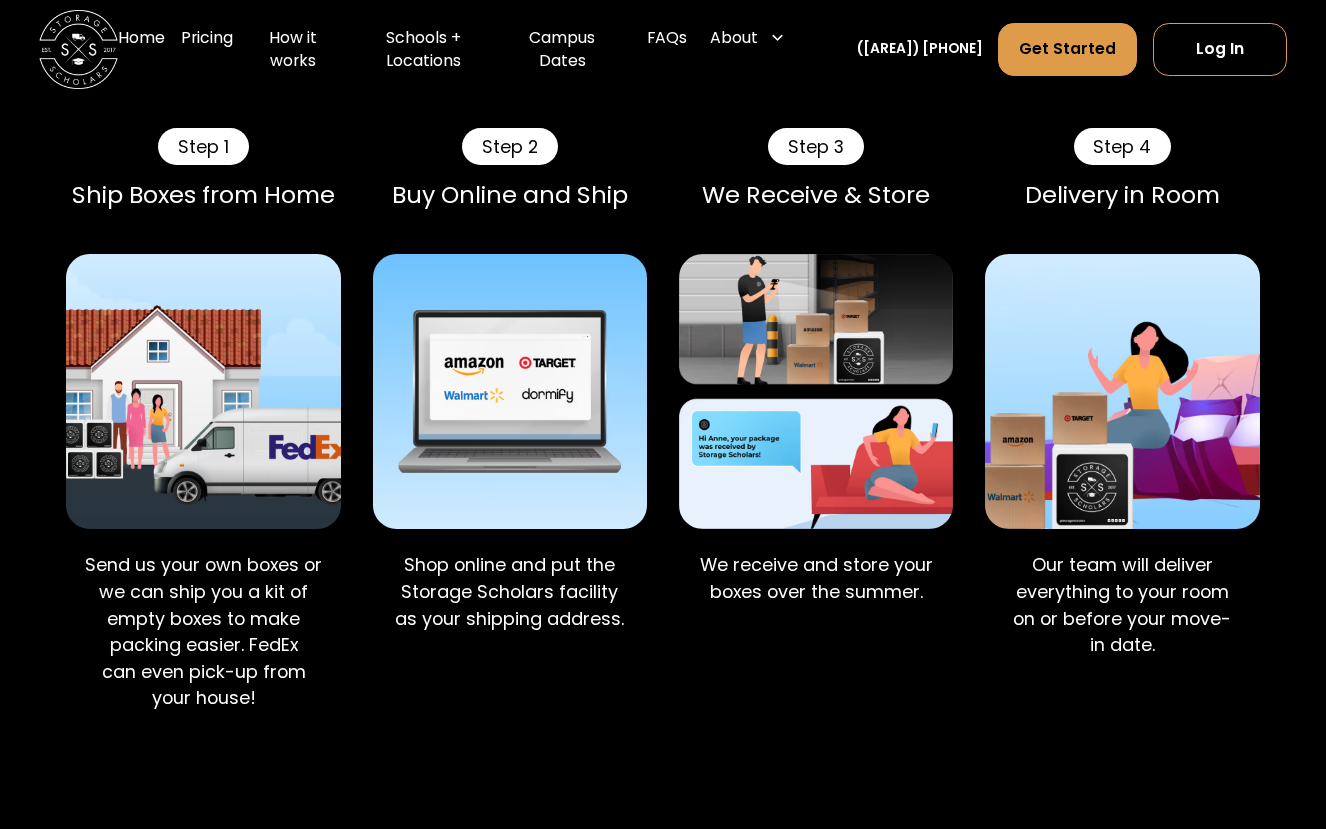 click at bounding box center [510, 391] 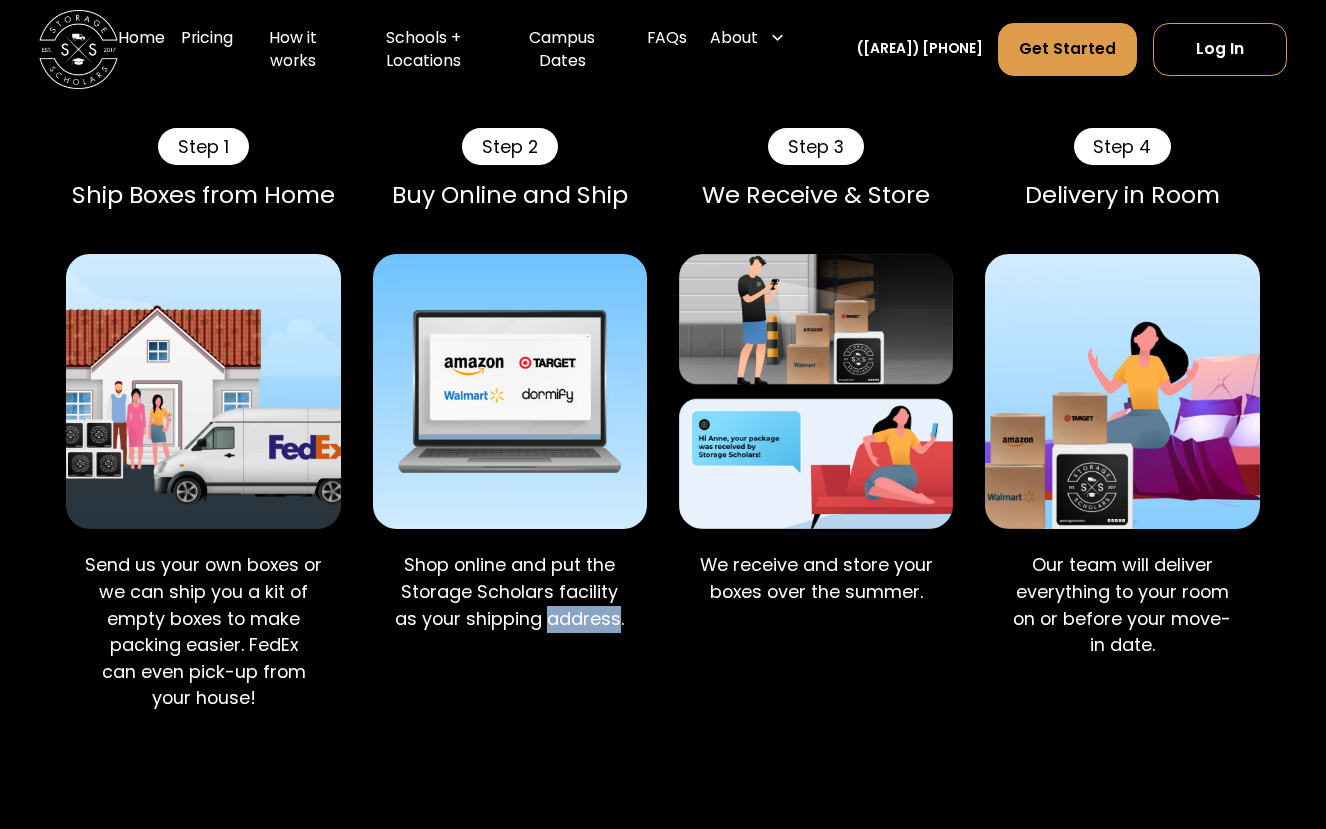 click on "Shop online and put the Storage Scholars facility as your shipping address." at bounding box center (509, 592) 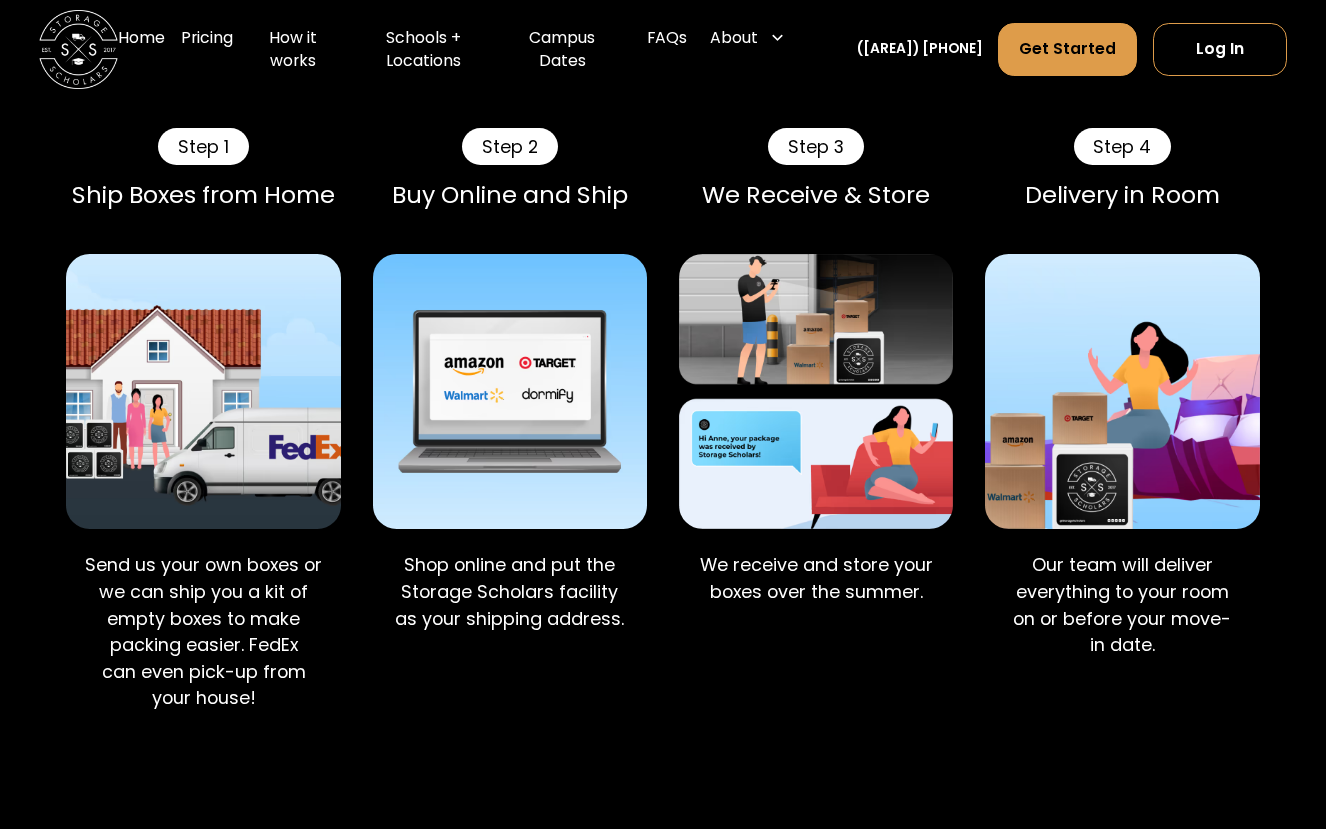 click on "Shop online and put the Storage Scholars facility as your shipping address." at bounding box center (509, 592) 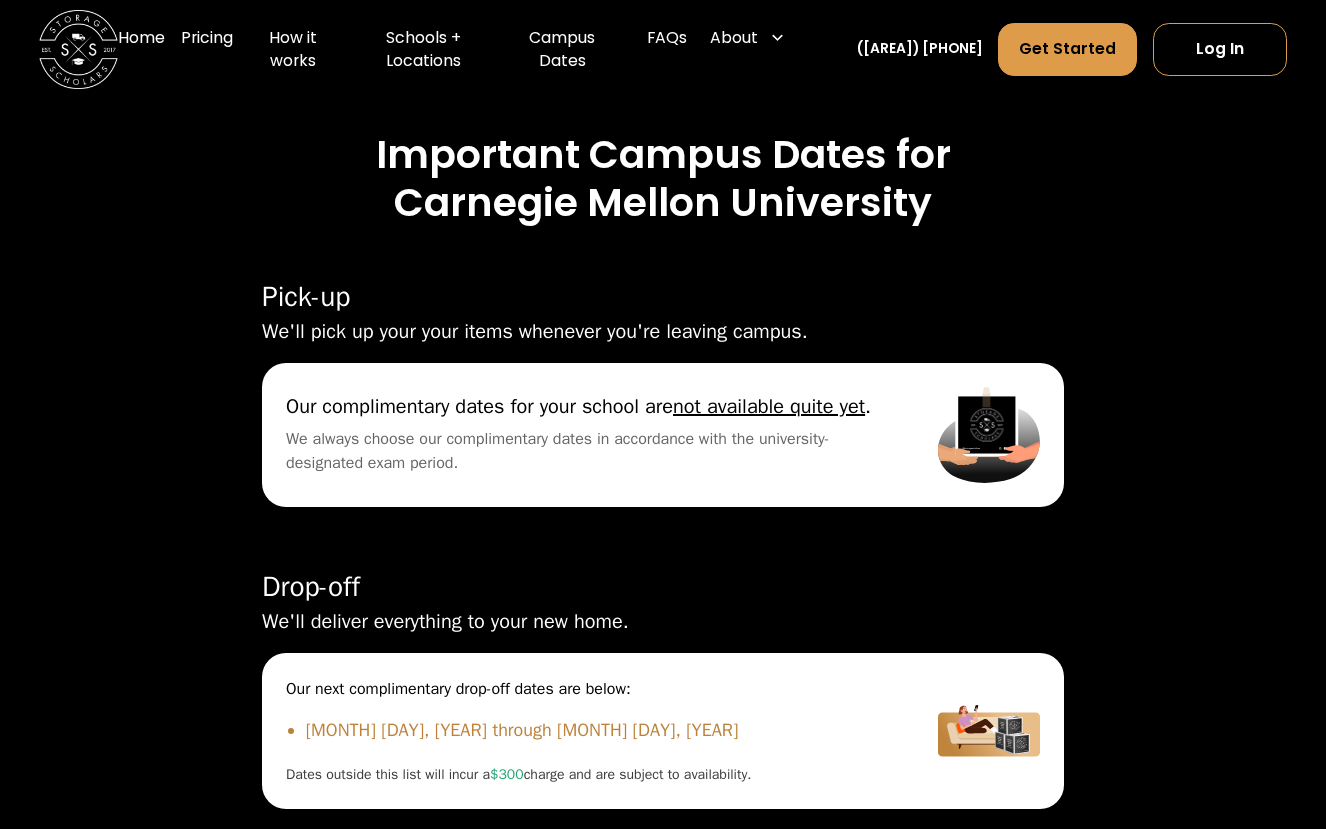 scroll, scrollTop: 5012, scrollLeft: 0, axis: vertical 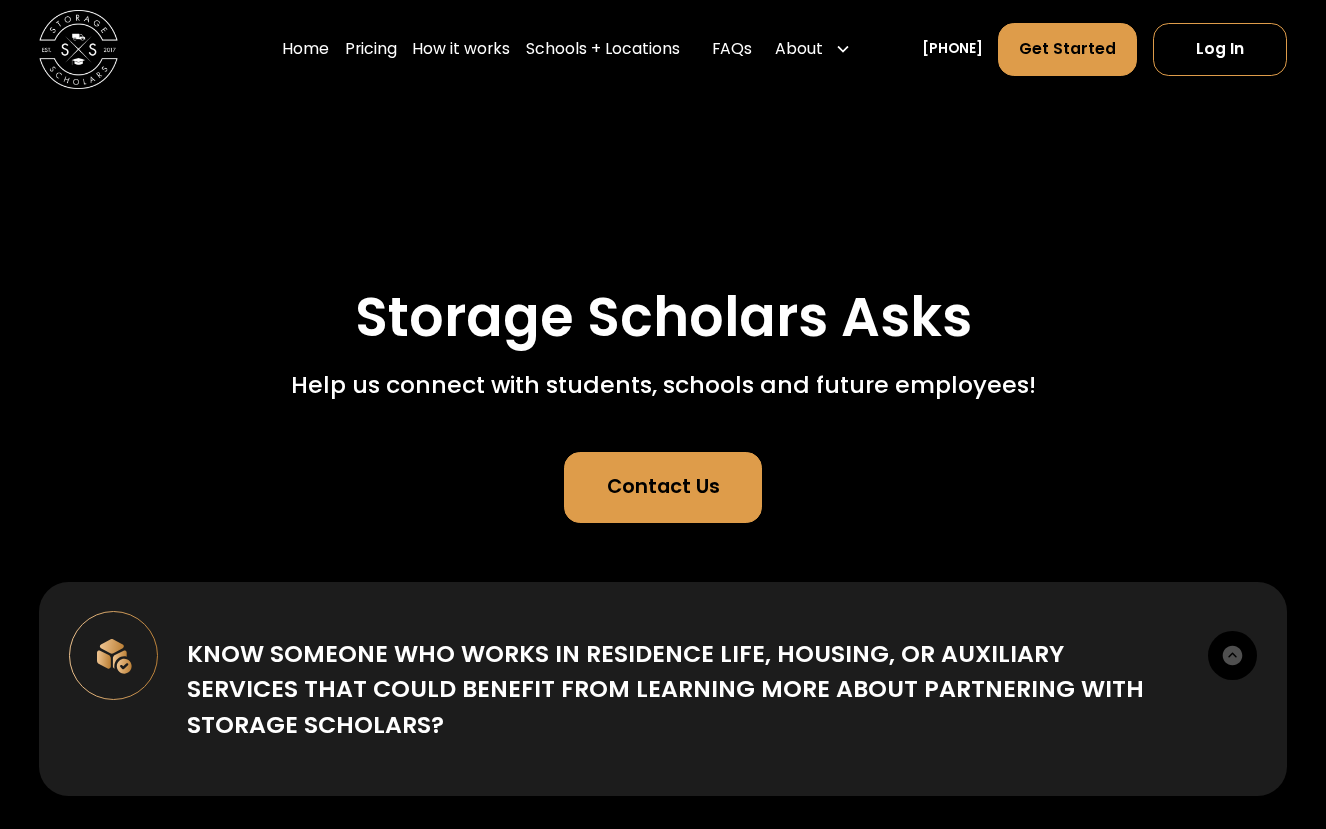 click on "Contact Us" at bounding box center (663, 487) 